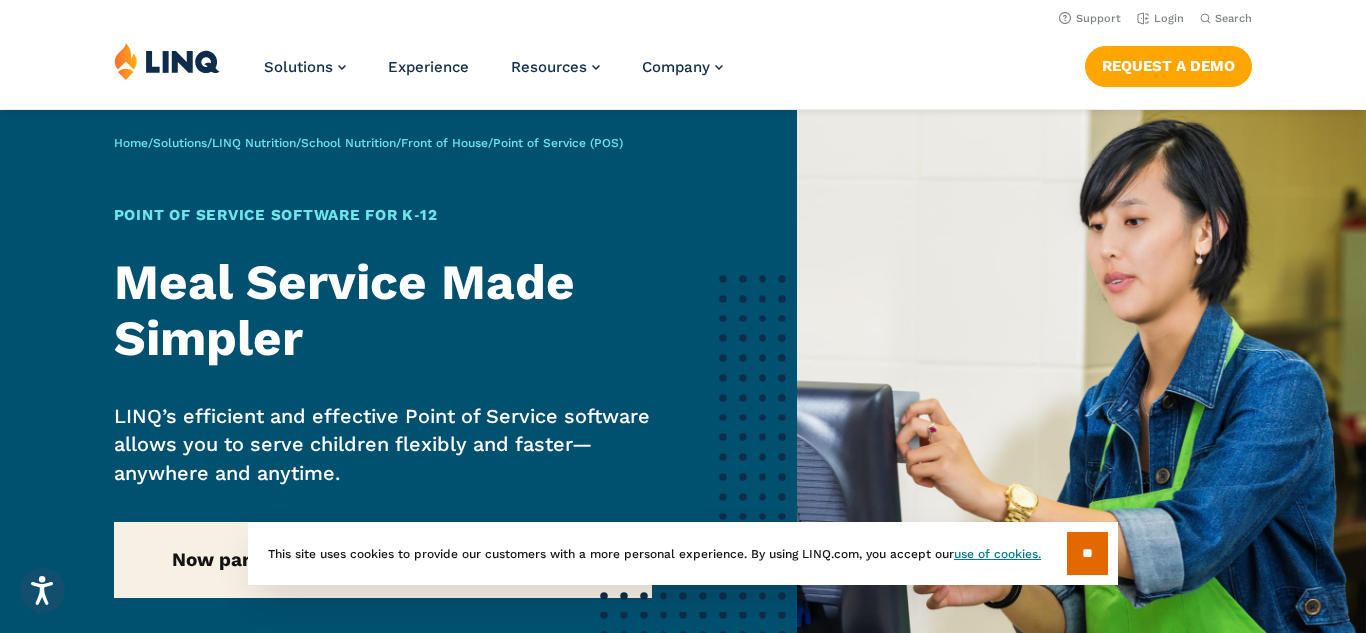 scroll, scrollTop: 0, scrollLeft: 0, axis: both 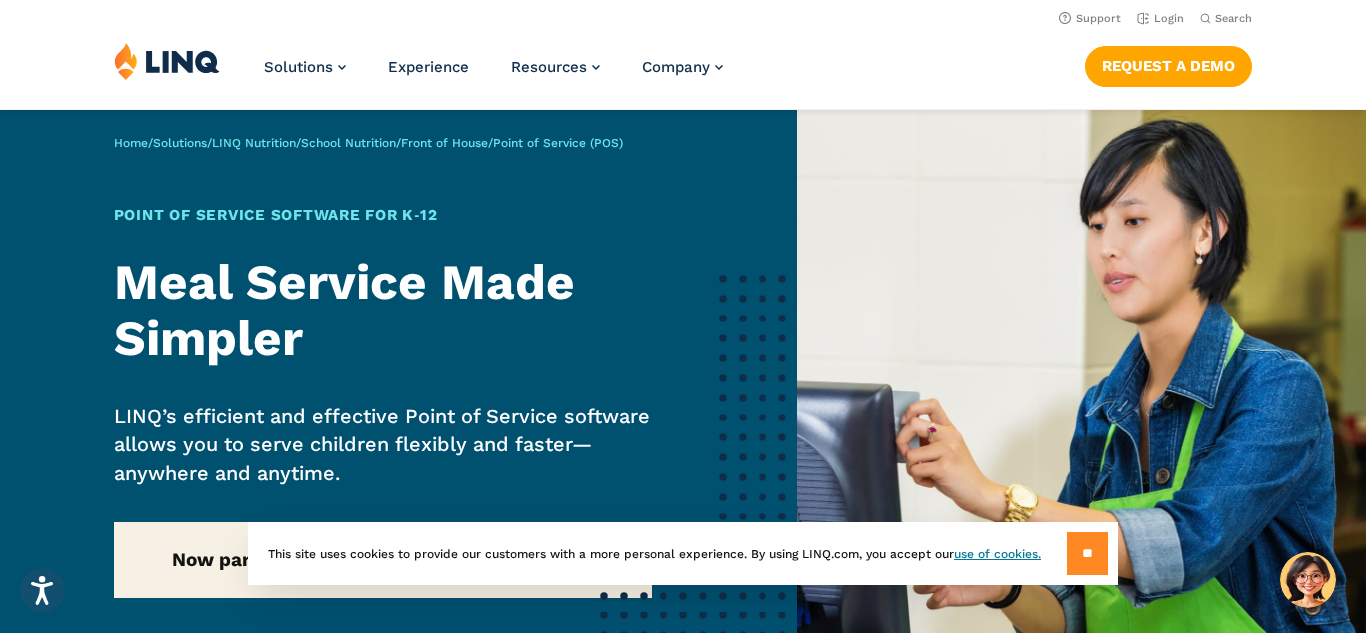 click on "**" at bounding box center (1087, 553) 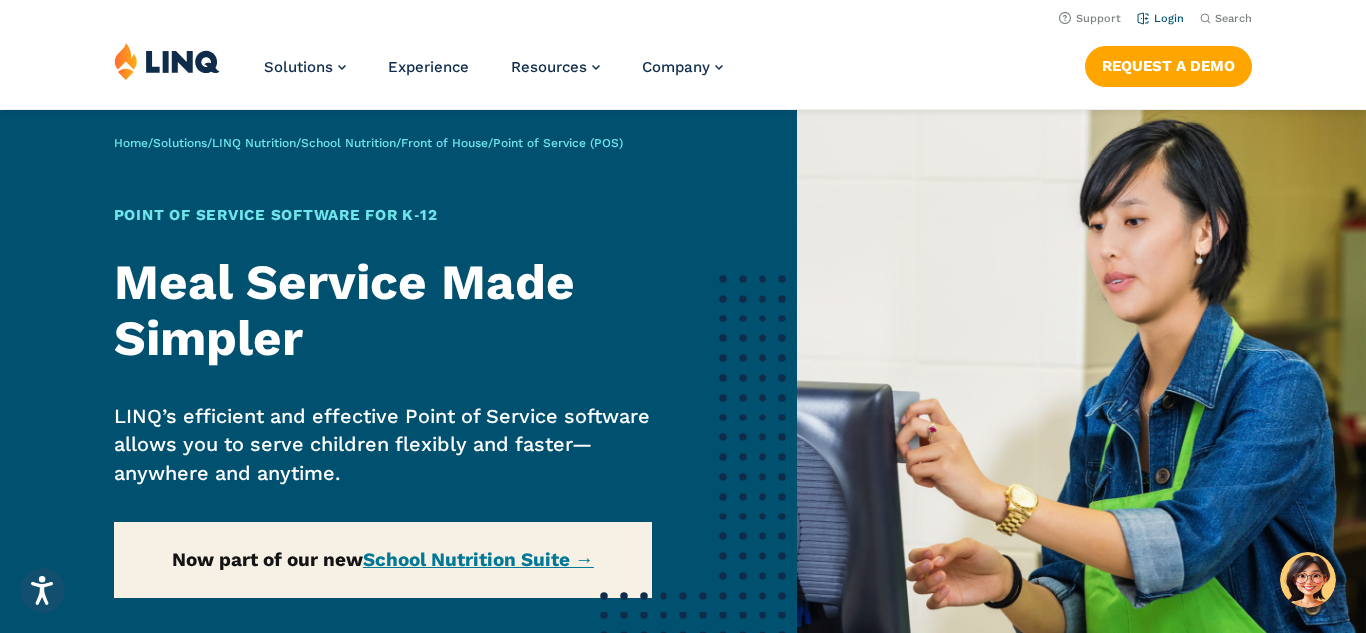 click on "Login" at bounding box center (1160, 18) 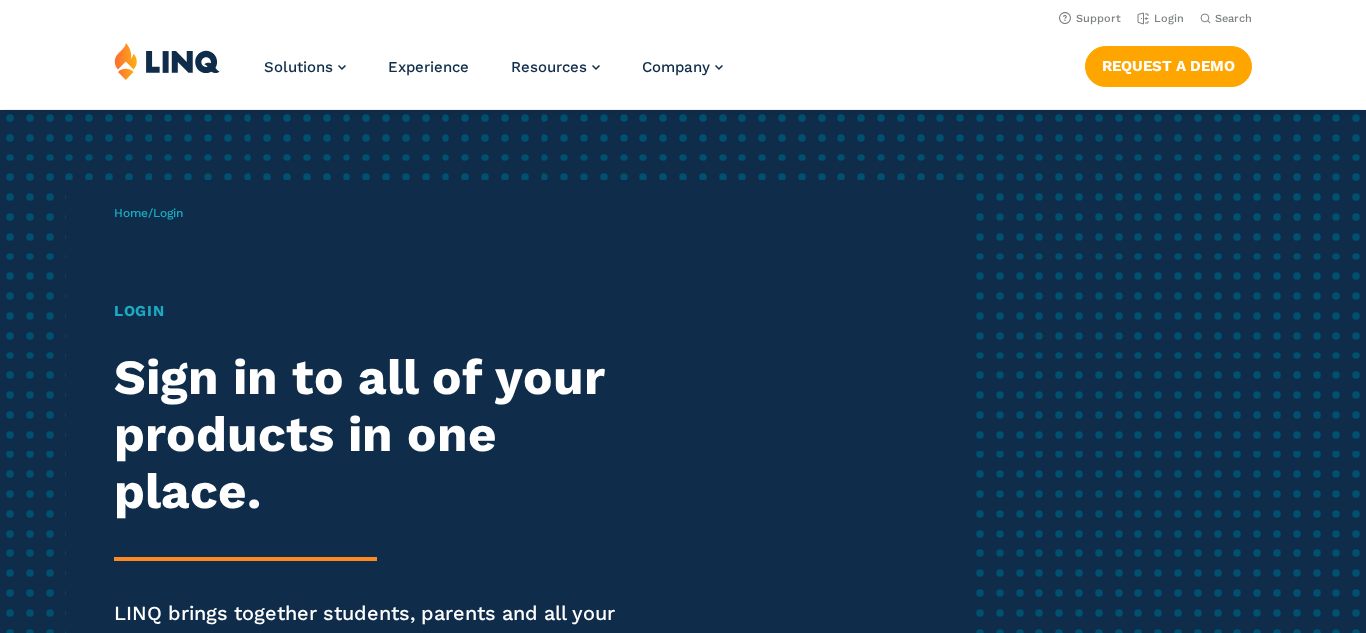scroll, scrollTop: 0, scrollLeft: 0, axis: both 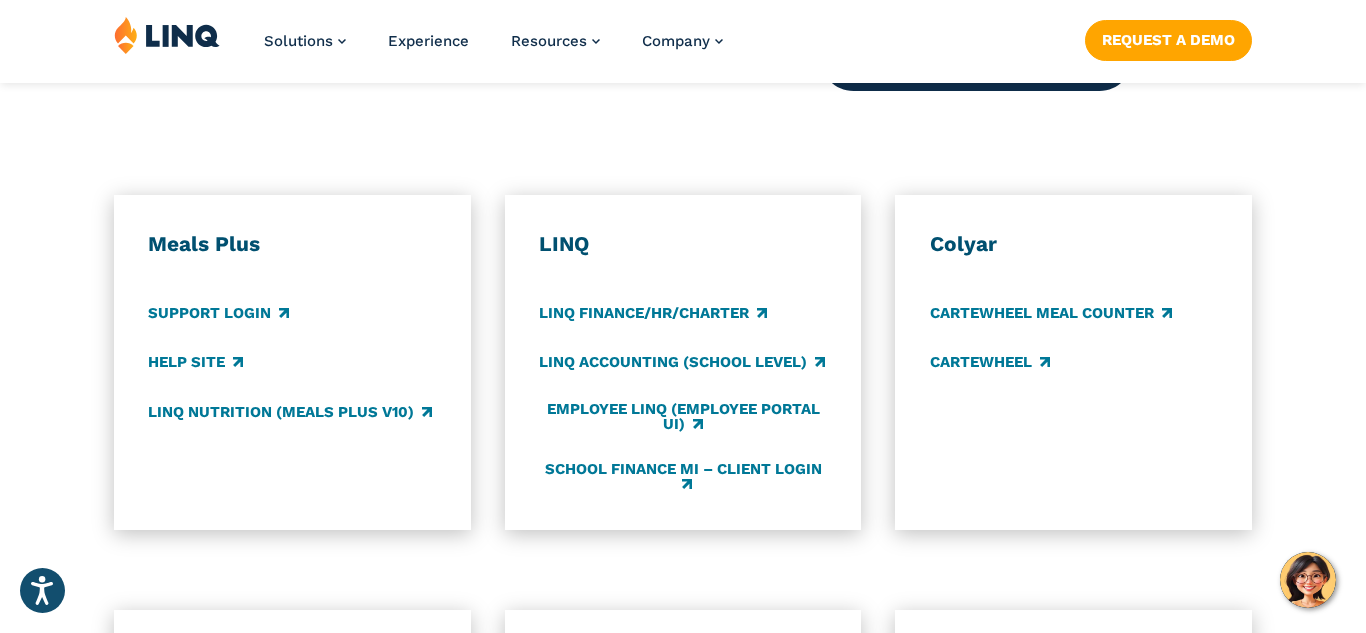click on "Meals Plus" at bounding box center [292, 244] 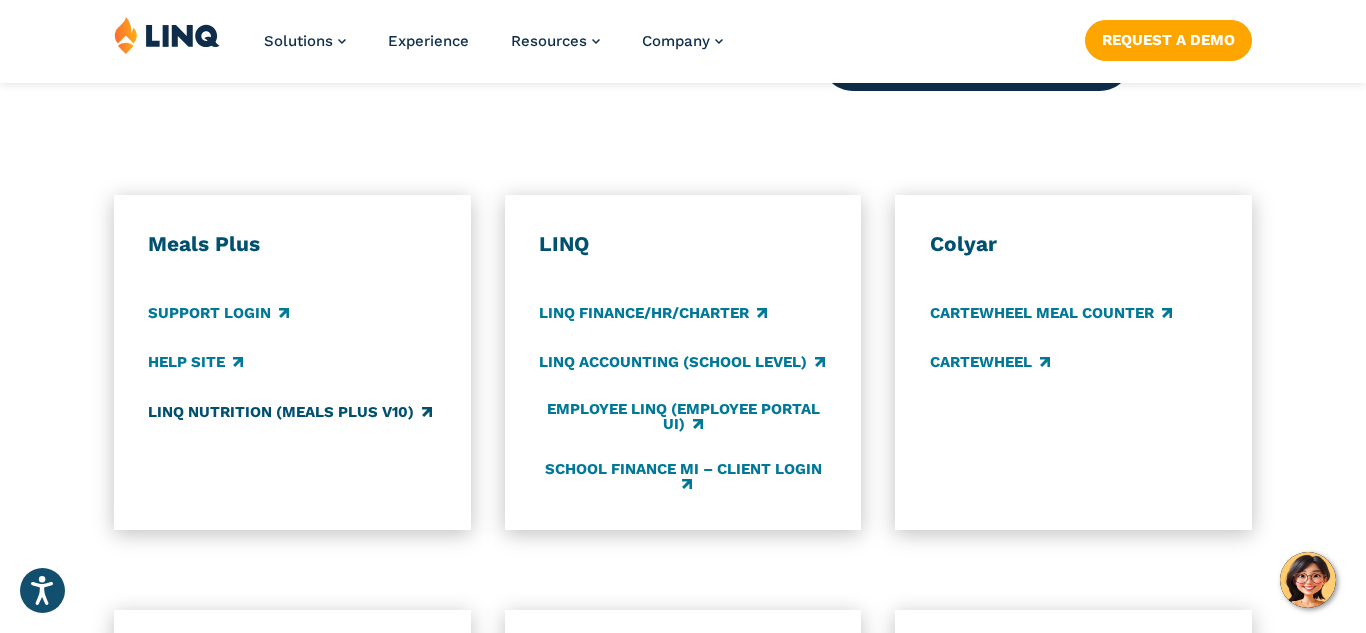 click on "LINQ Nutrition (Meals Plus v10)" at bounding box center (290, 412) 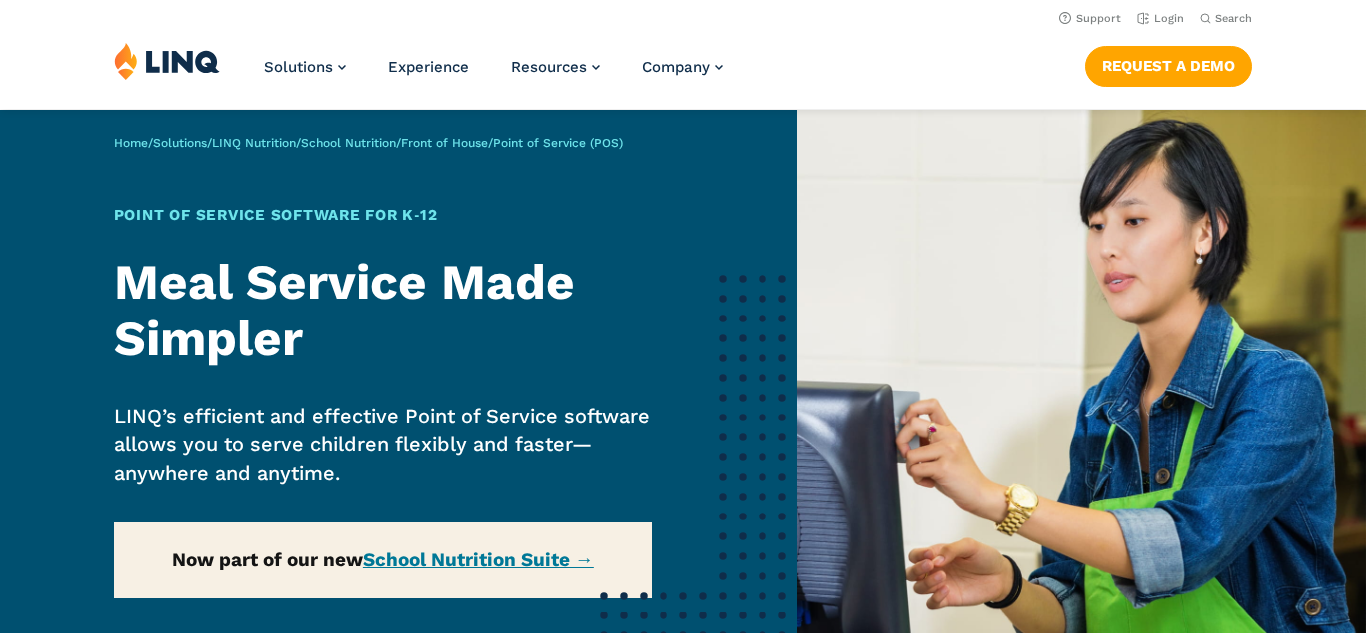 scroll, scrollTop: 0, scrollLeft: 0, axis: both 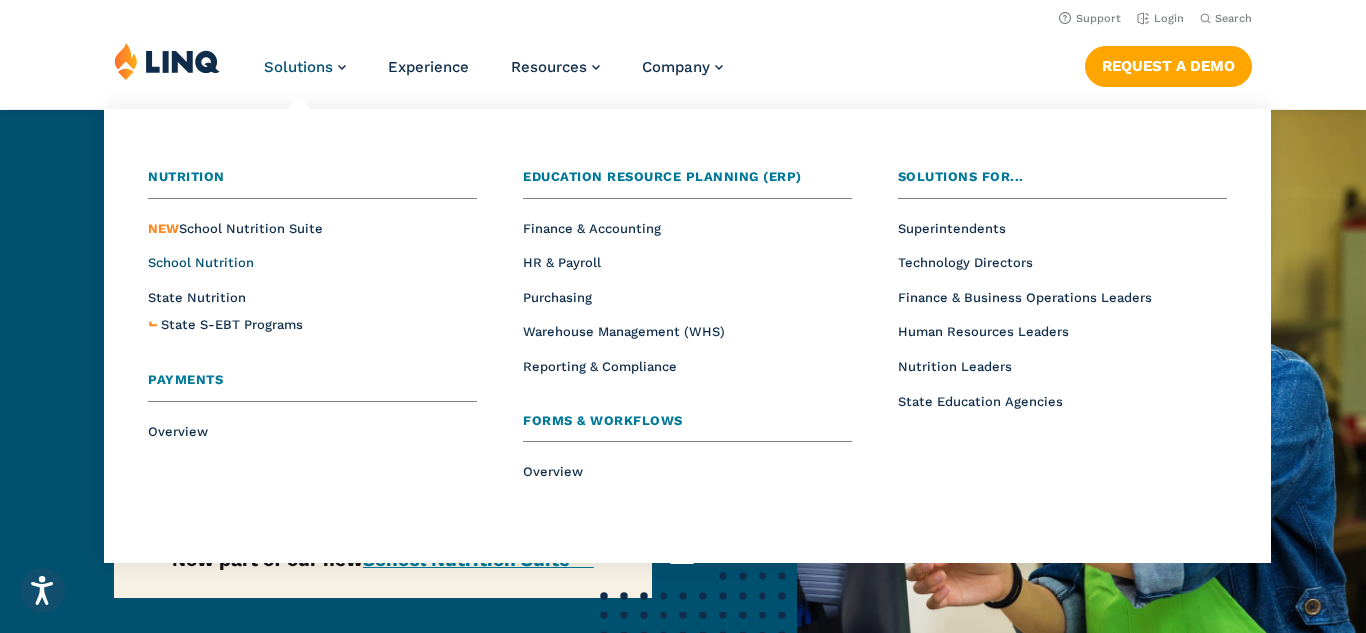 click on "School Nutrition" at bounding box center (201, 262) 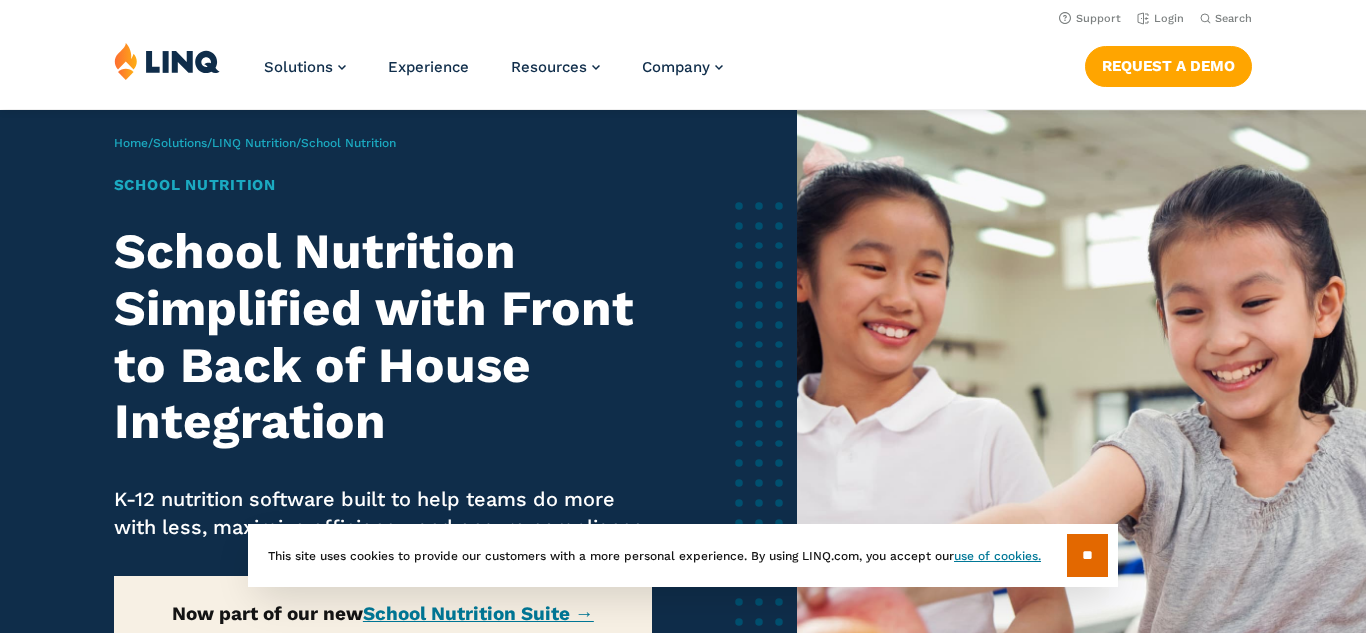 scroll, scrollTop: 0, scrollLeft: 0, axis: both 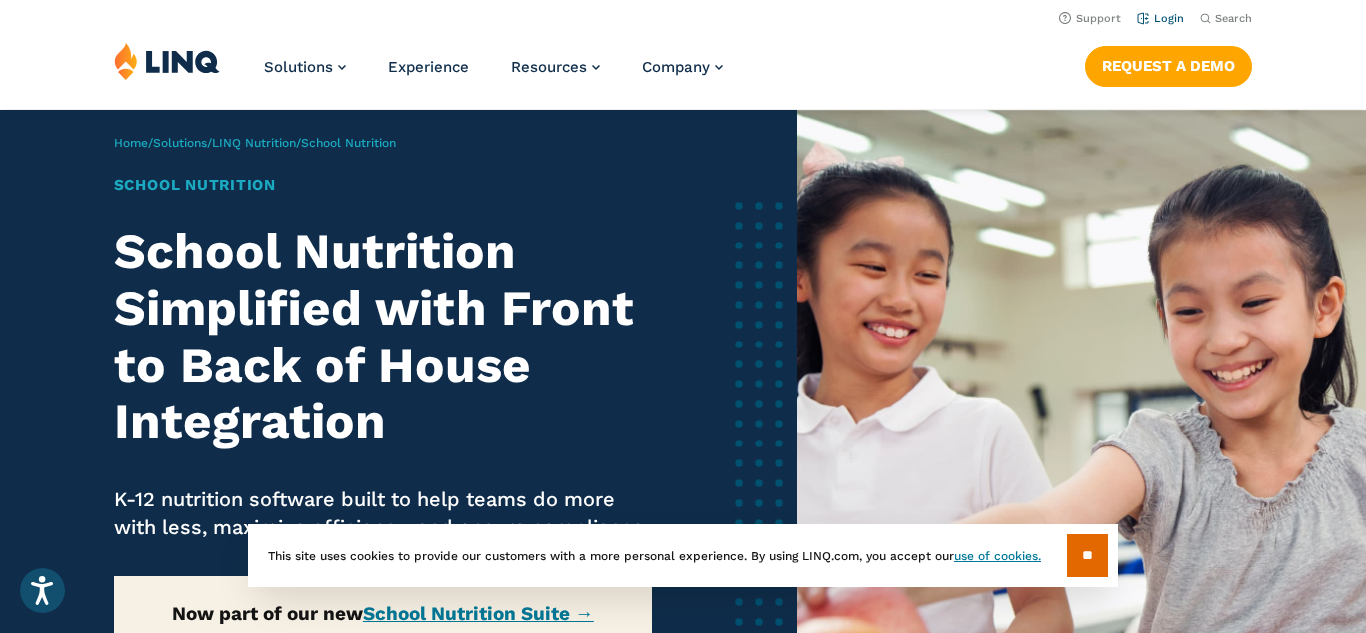 click on "Login" at bounding box center [1160, 18] 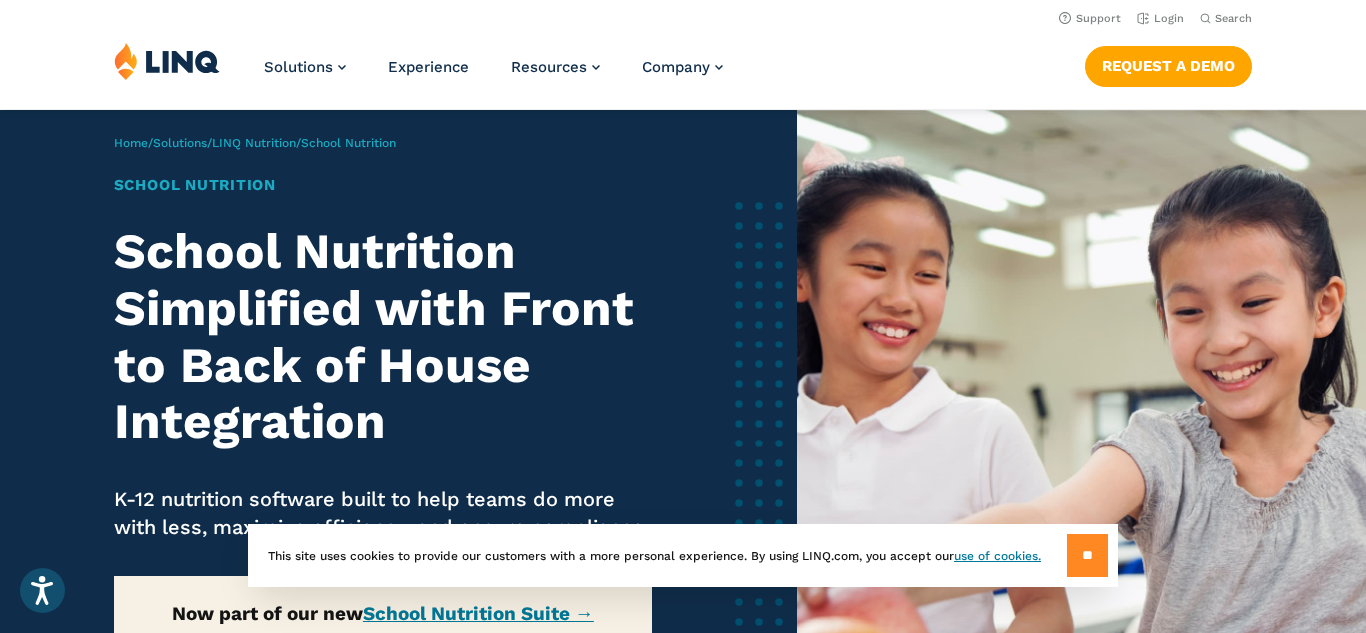 click on "**" at bounding box center [1087, 555] 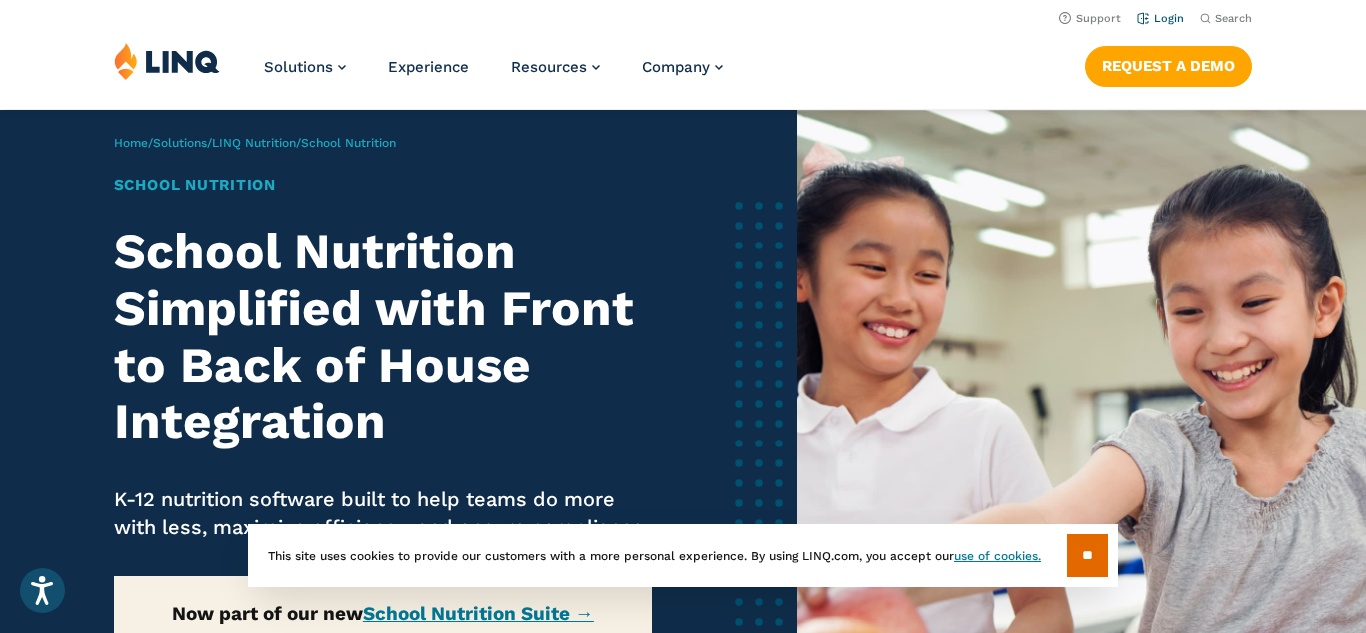 click on "Login" at bounding box center [1160, 18] 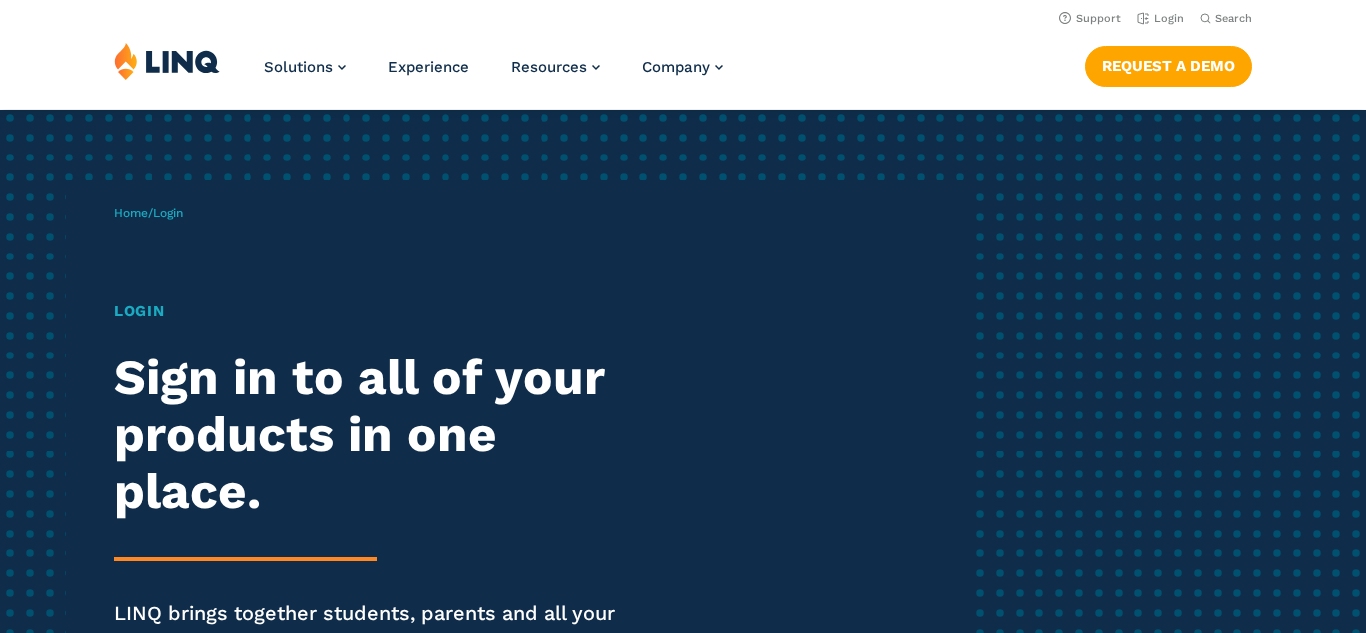 scroll, scrollTop: 0, scrollLeft: 0, axis: both 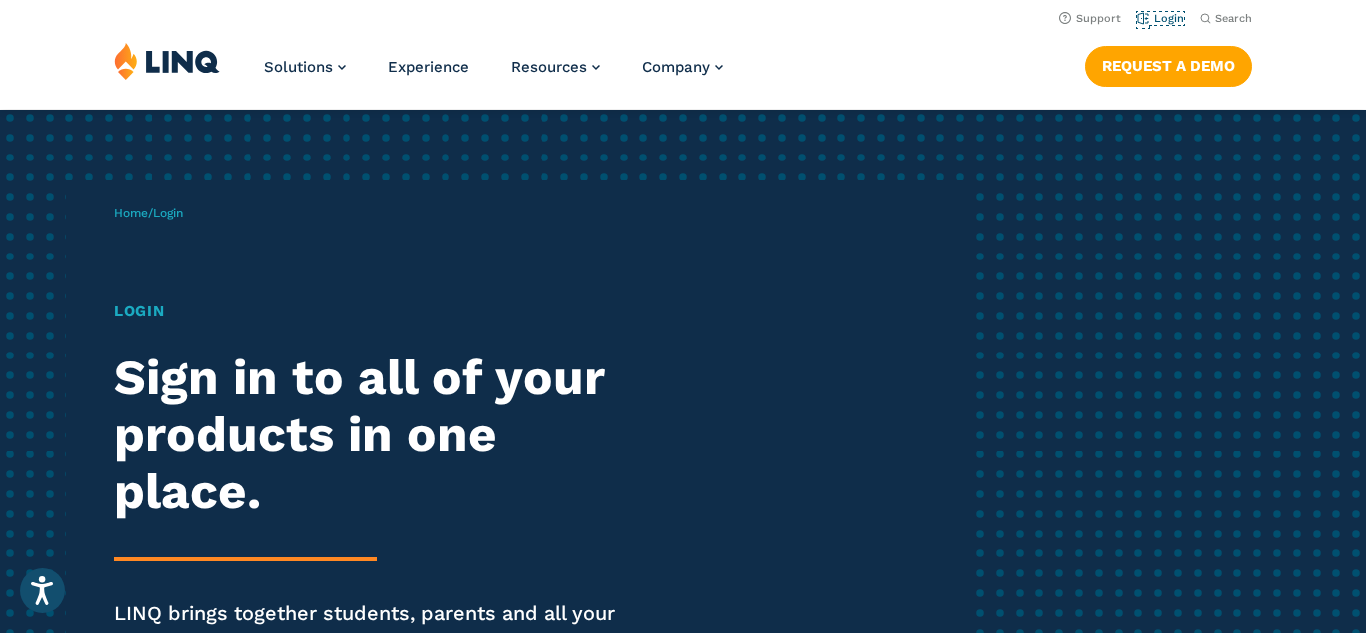 click on "Login" at bounding box center [1160, 18] 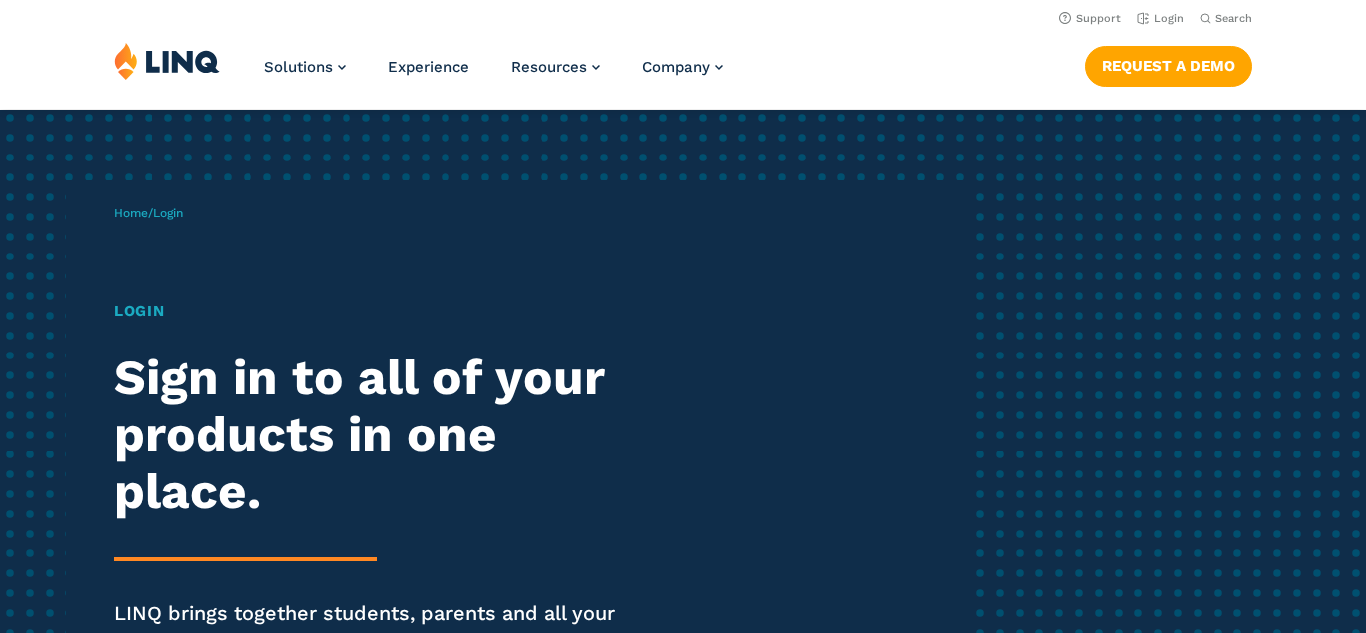 scroll, scrollTop: 0, scrollLeft: 0, axis: both 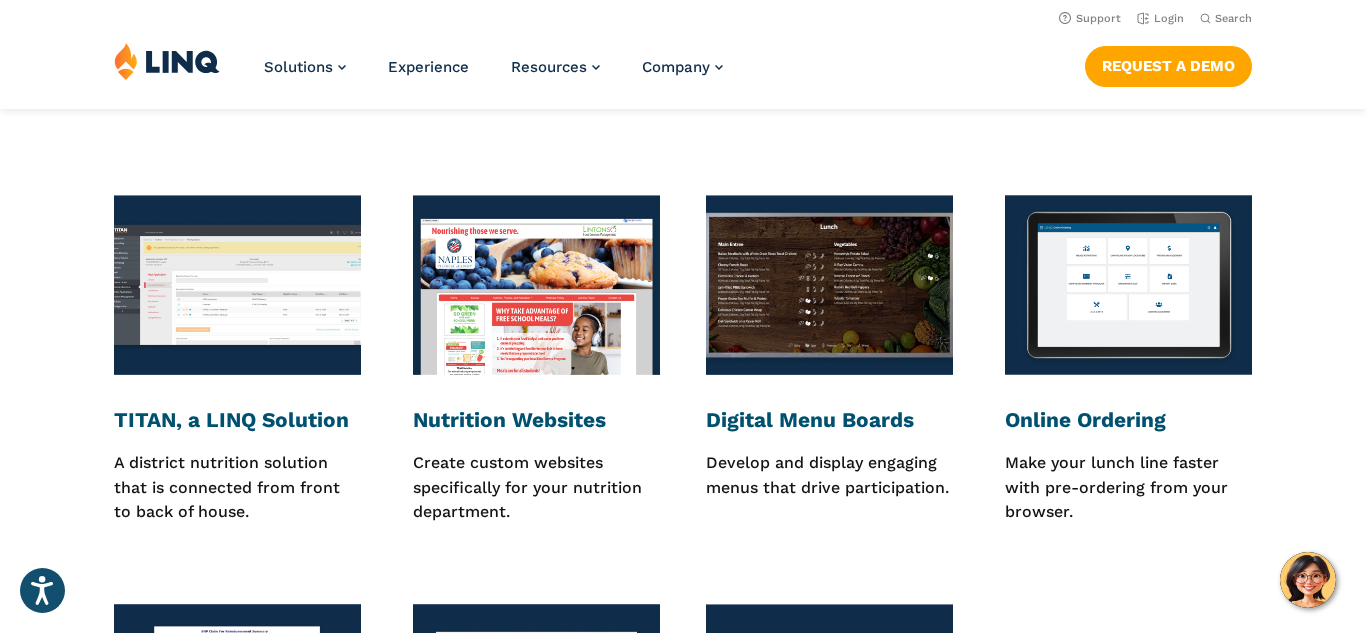 click at bounding box center [237, 285] 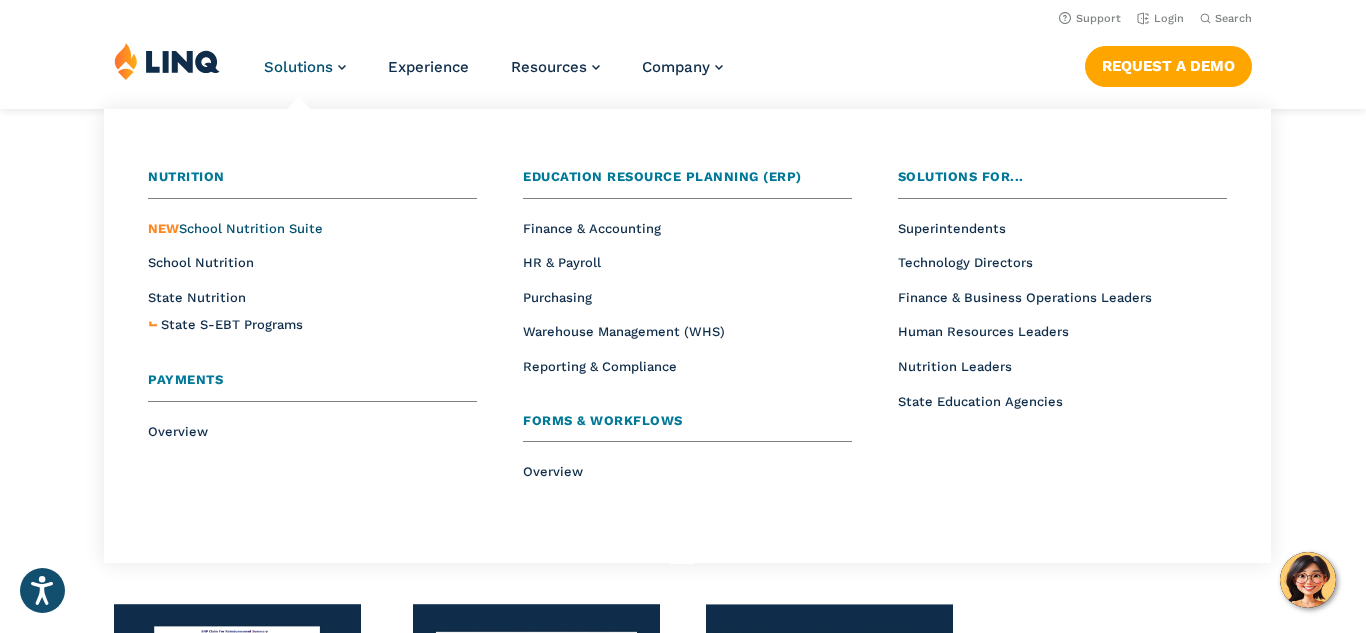 click on "NEW  School Nutrition Suite" at bounding box center (235, 228) 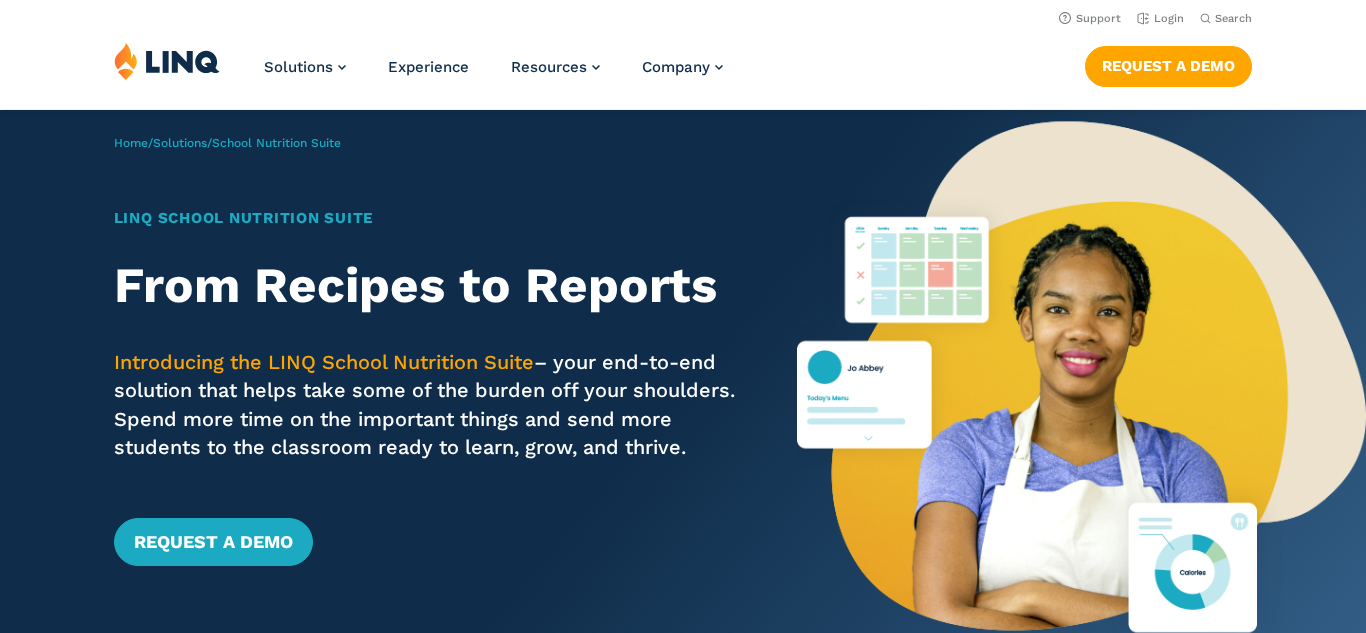 scroll, scrollTop: 0, scrollLeft: 0, axis: both 